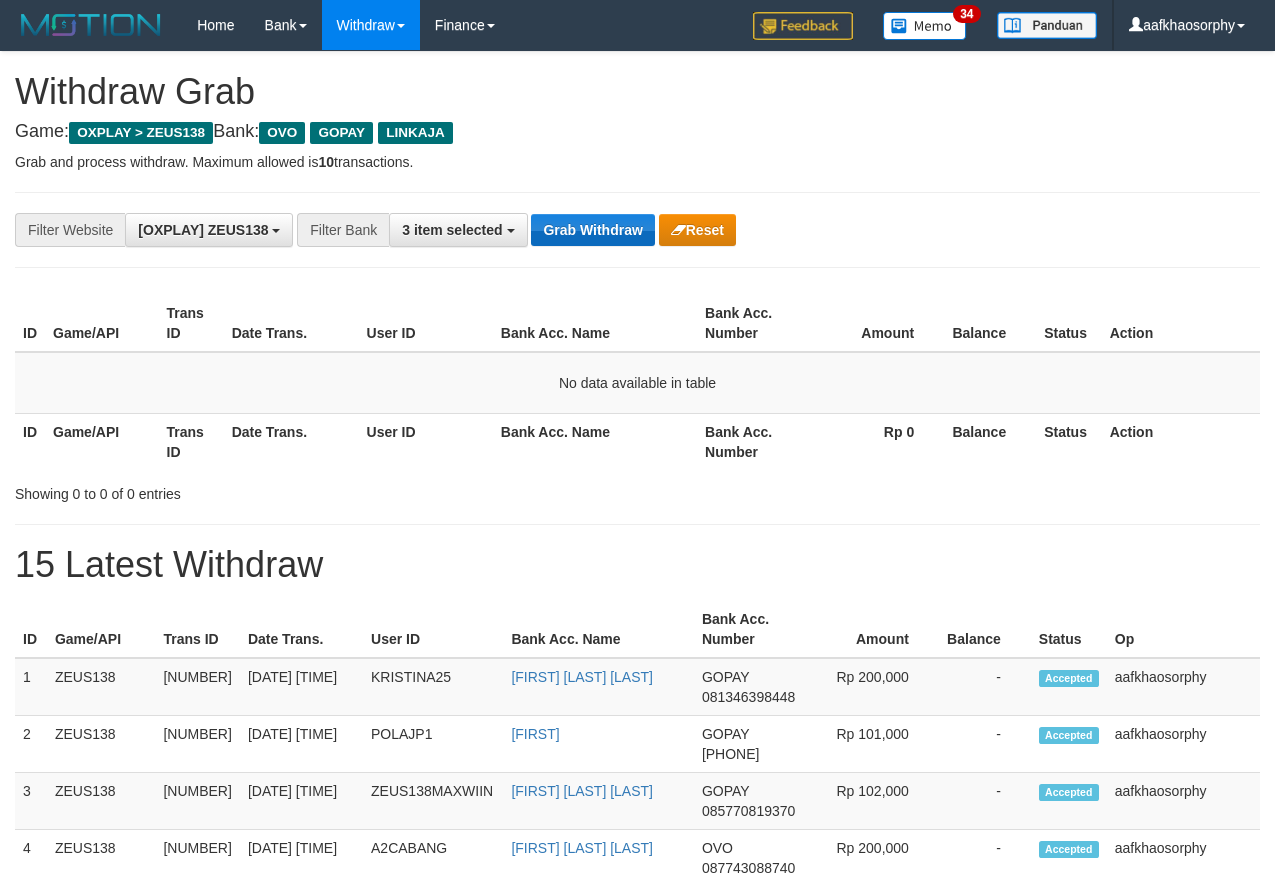 type 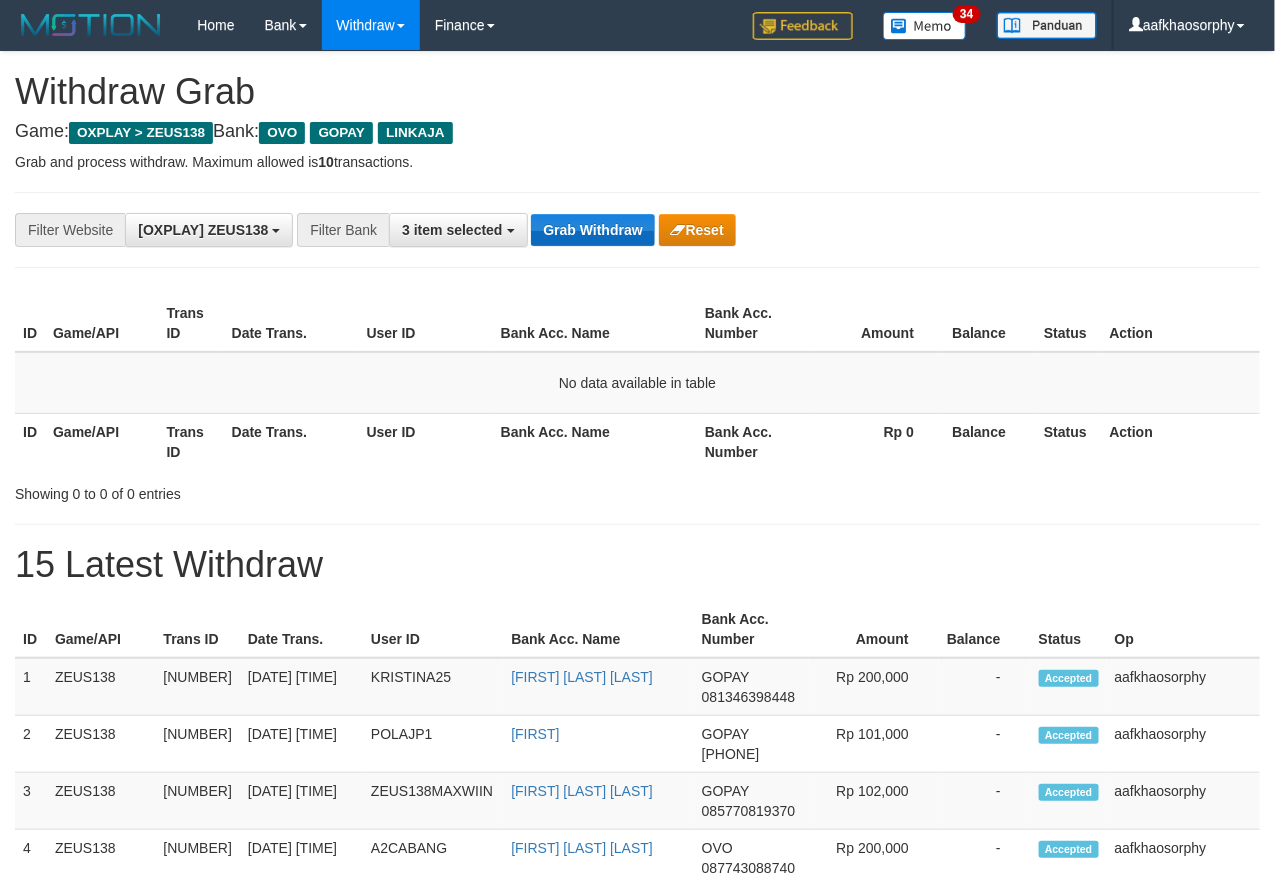click on "Grab Withdraw" at bounding box center [592, 230] 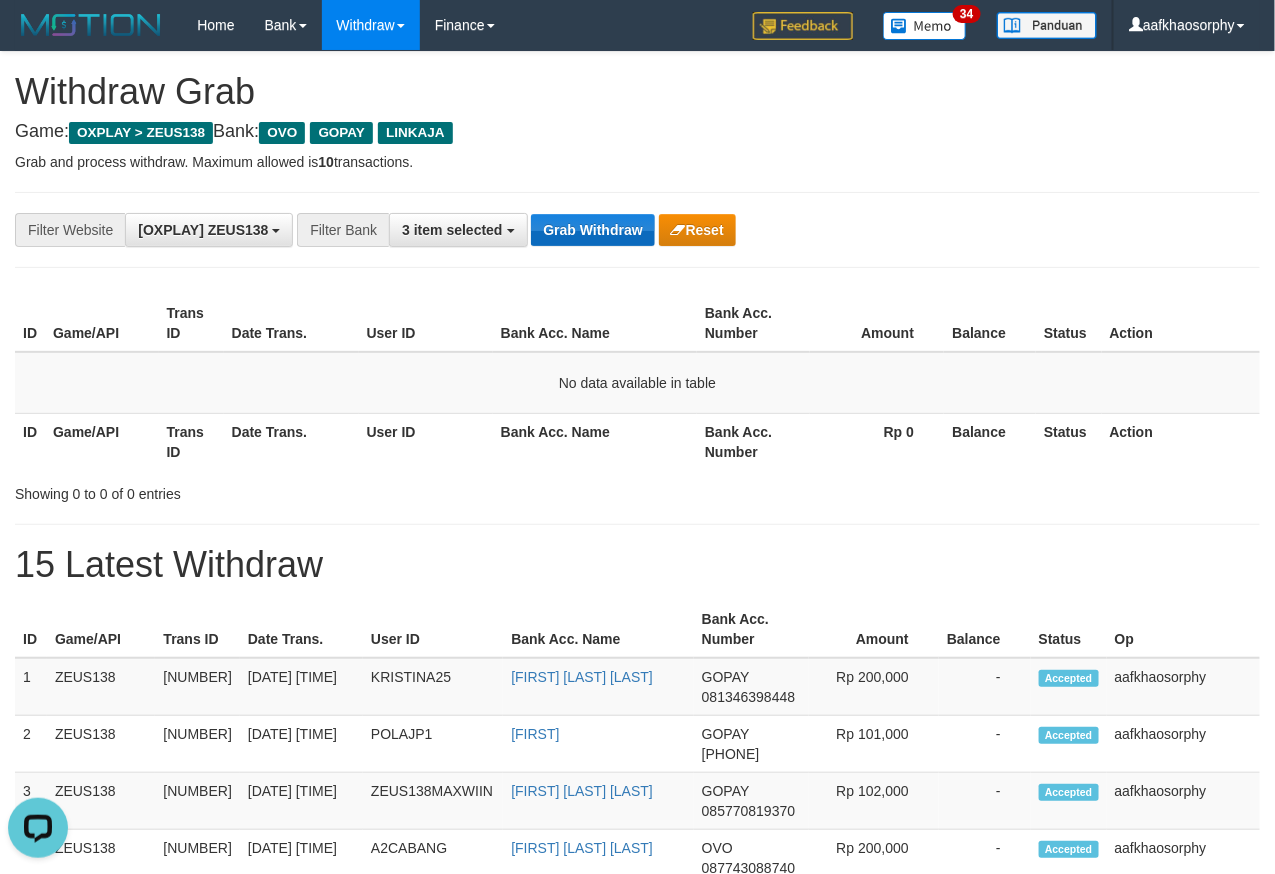 click on "Grab Withdraw" at bounding box center (592, 230) 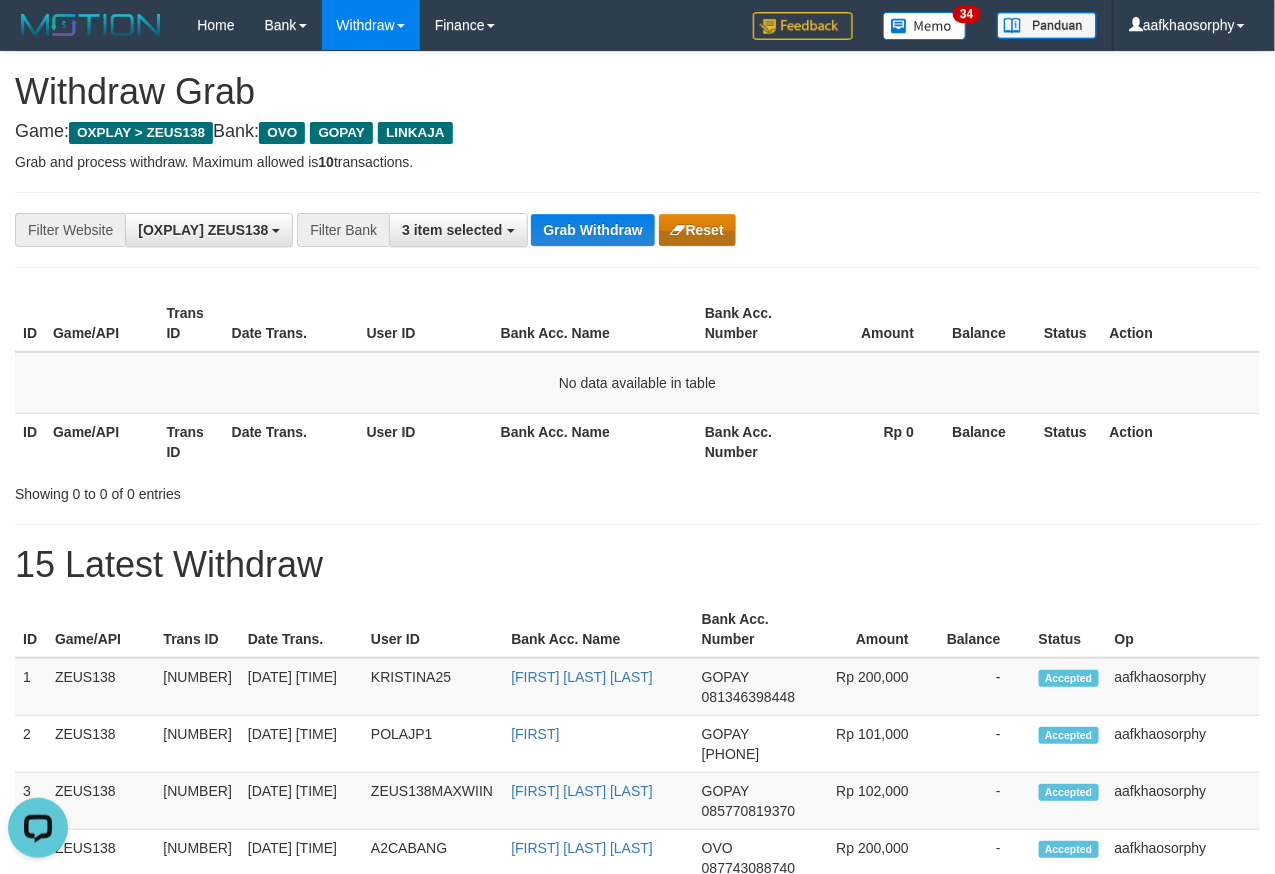 click on "Grab Withdraw" at bounding box center [592, 230] 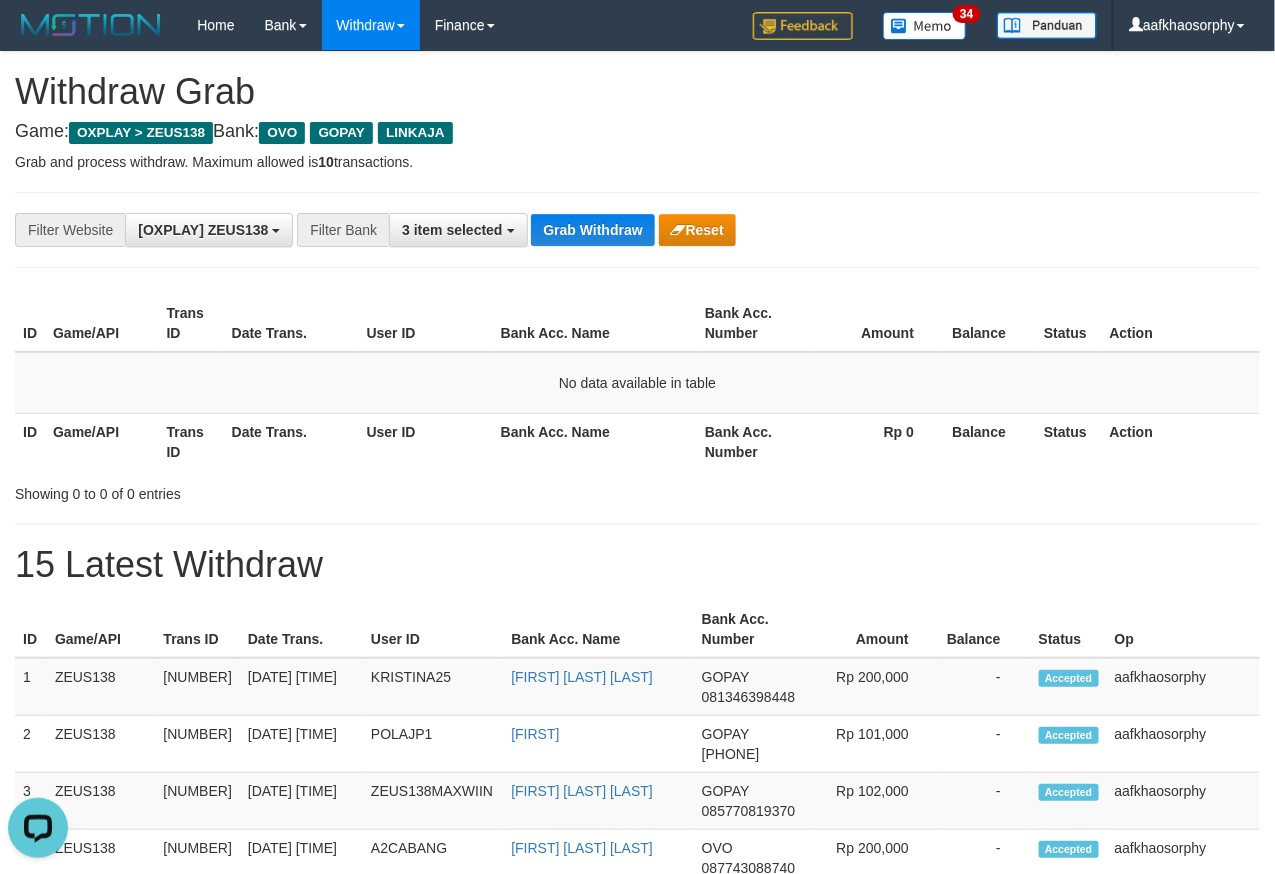 click on "Grab Withdraw" at bounding box center [592, 230] 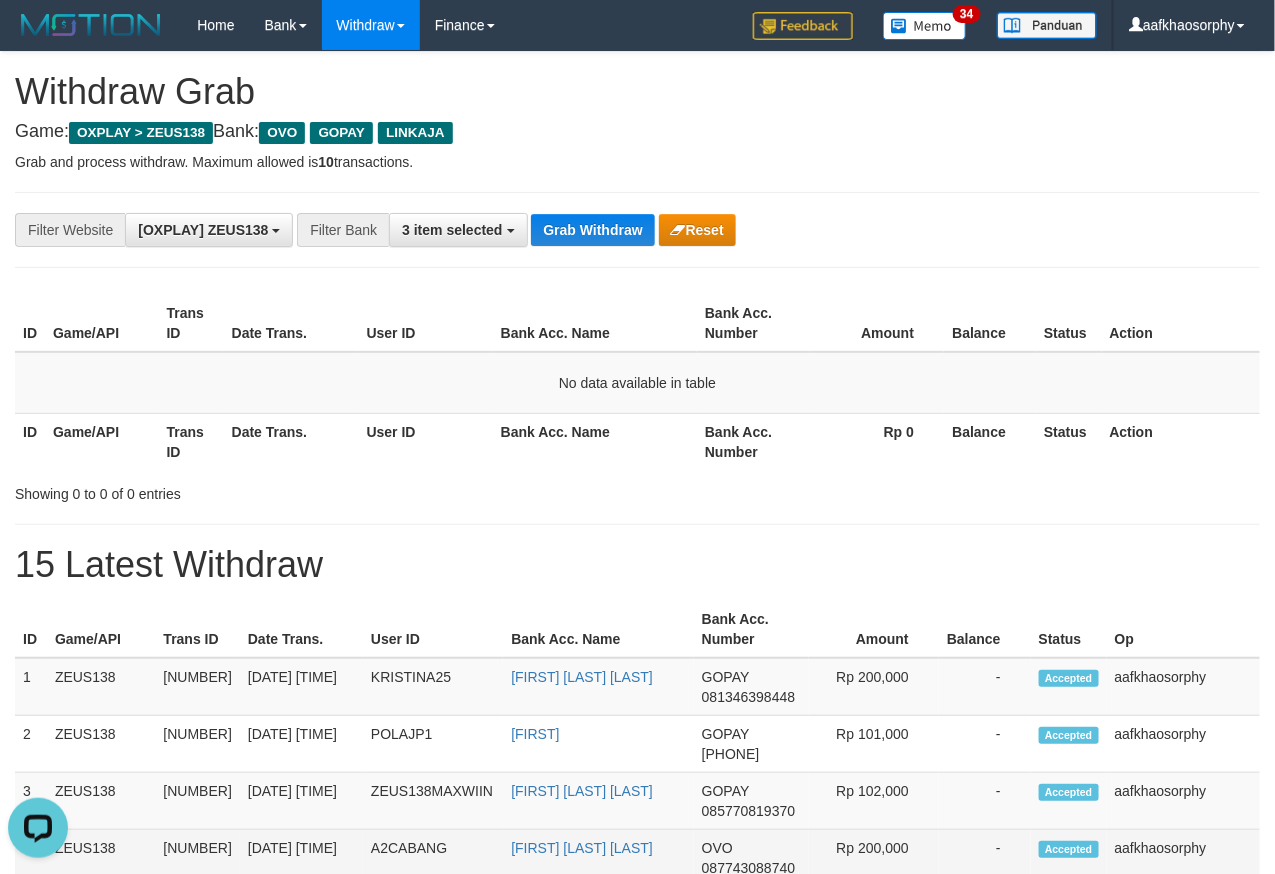 click on "Grab Withdraw" at bounding box center [592, 230] 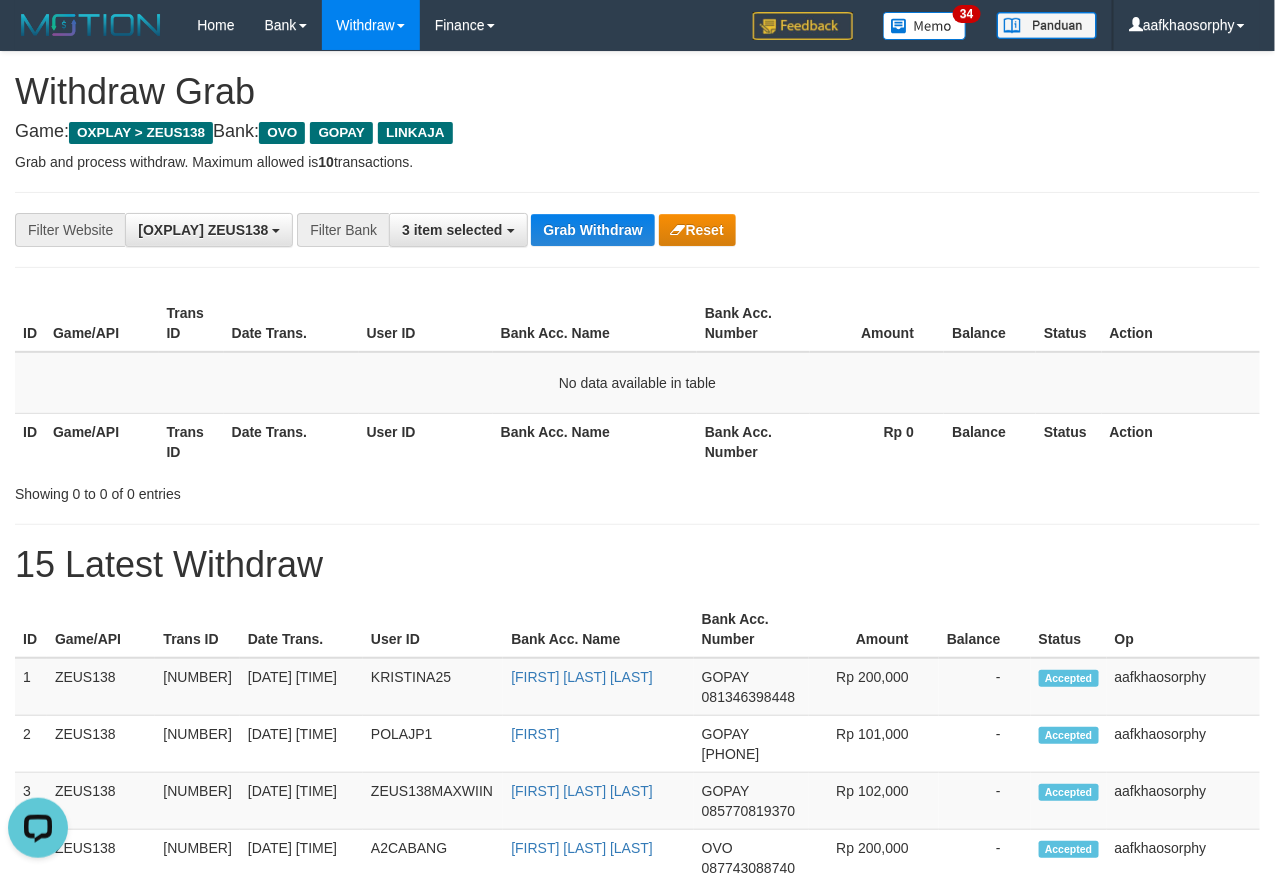 click on "Grab Withdraw" at bounding box center (592, 230) 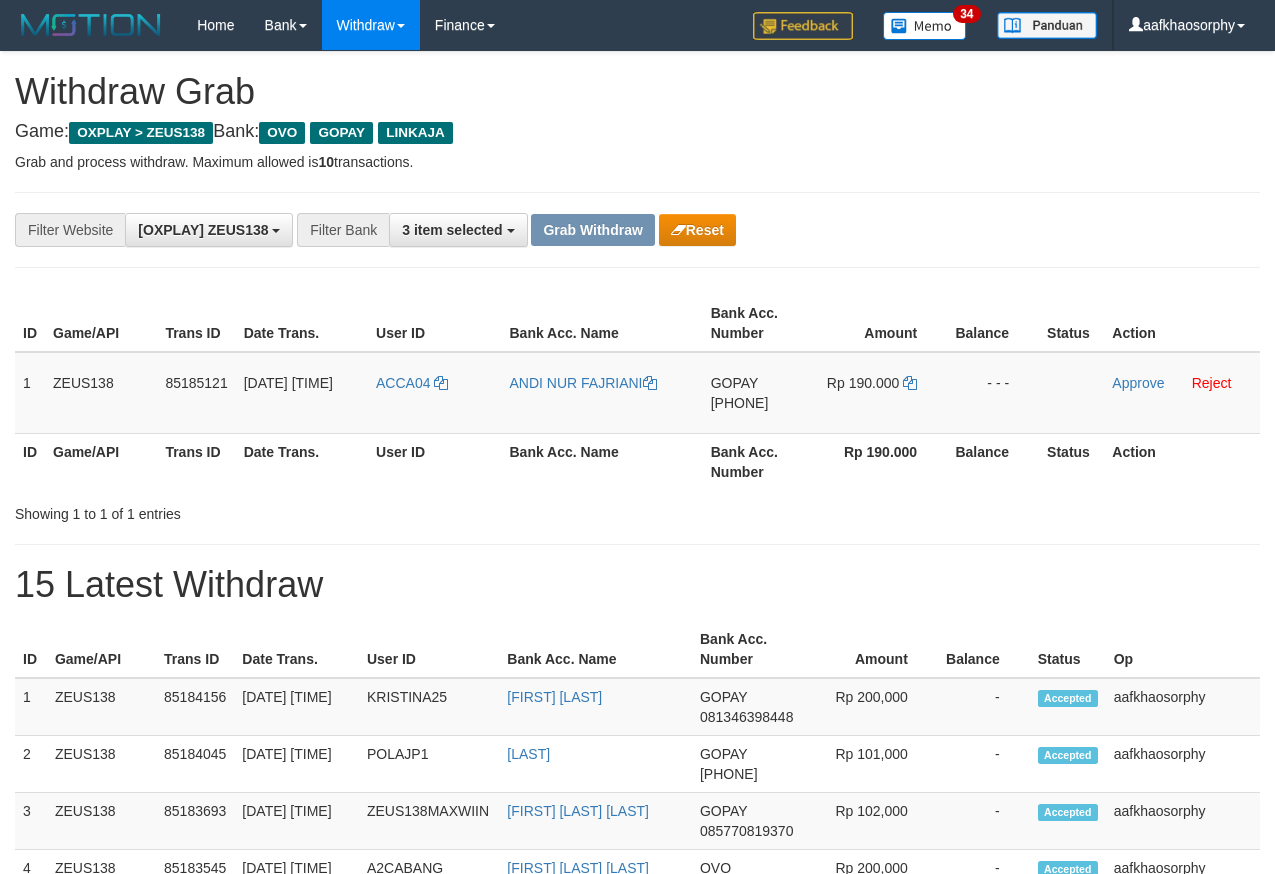 scroll, scrollTop: 0, scrollLeft: 0, axis: both 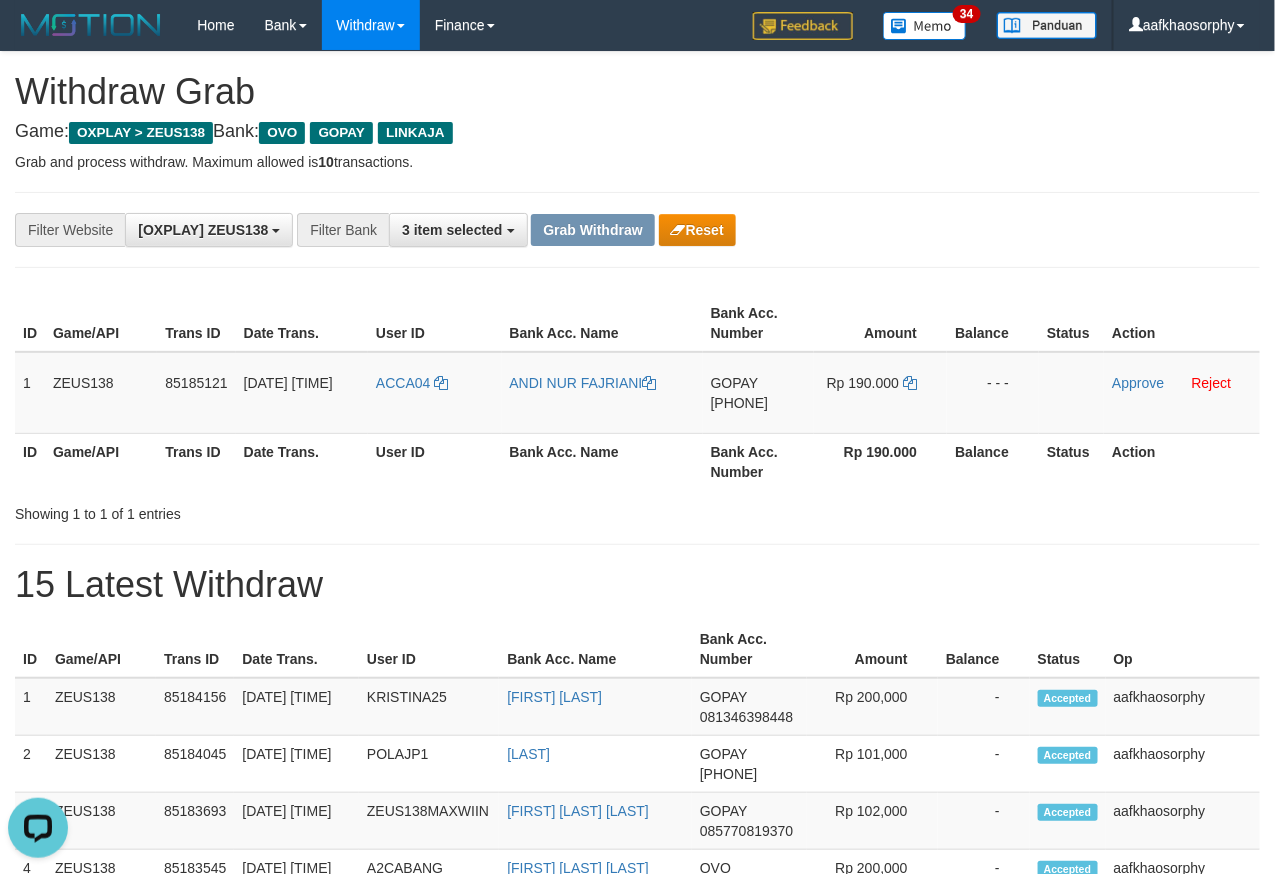 click on "Bank Acc. Number" at bounding box center (758, 461) 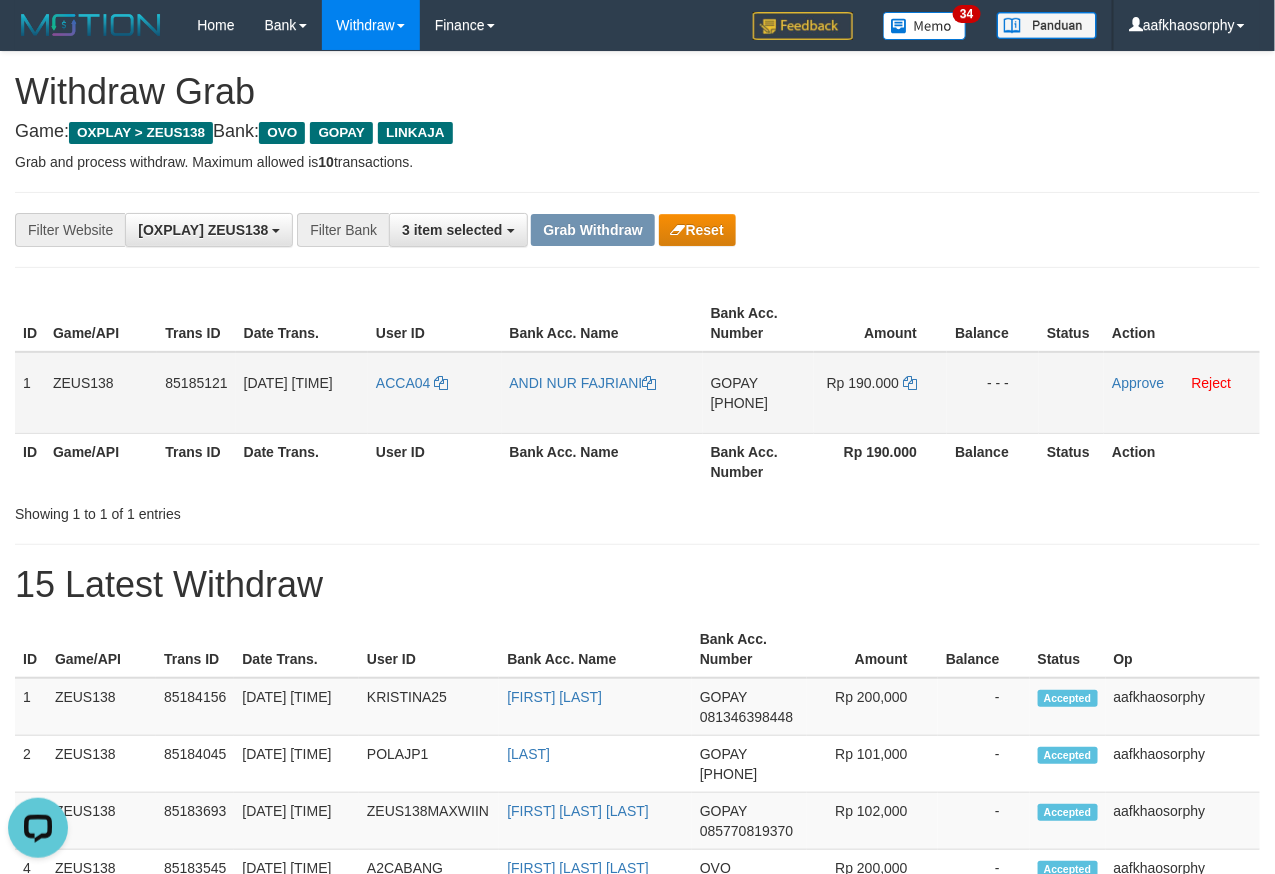 click on "081341279746" at bounding box center (740, 403) 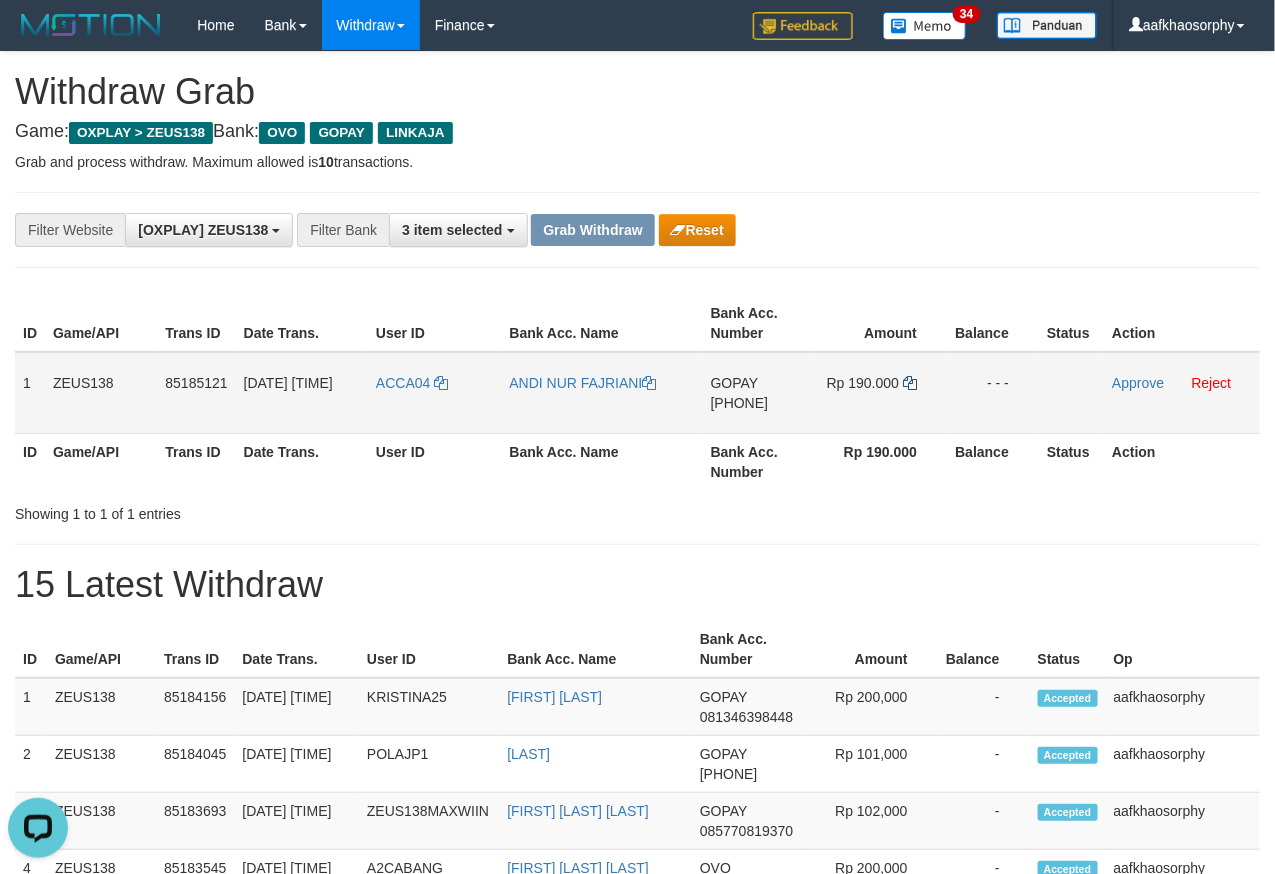 drag, startPoint x: 914, startPoint y: 364, endPoint x: 912, endPoint y: 376, distance: 12.165525 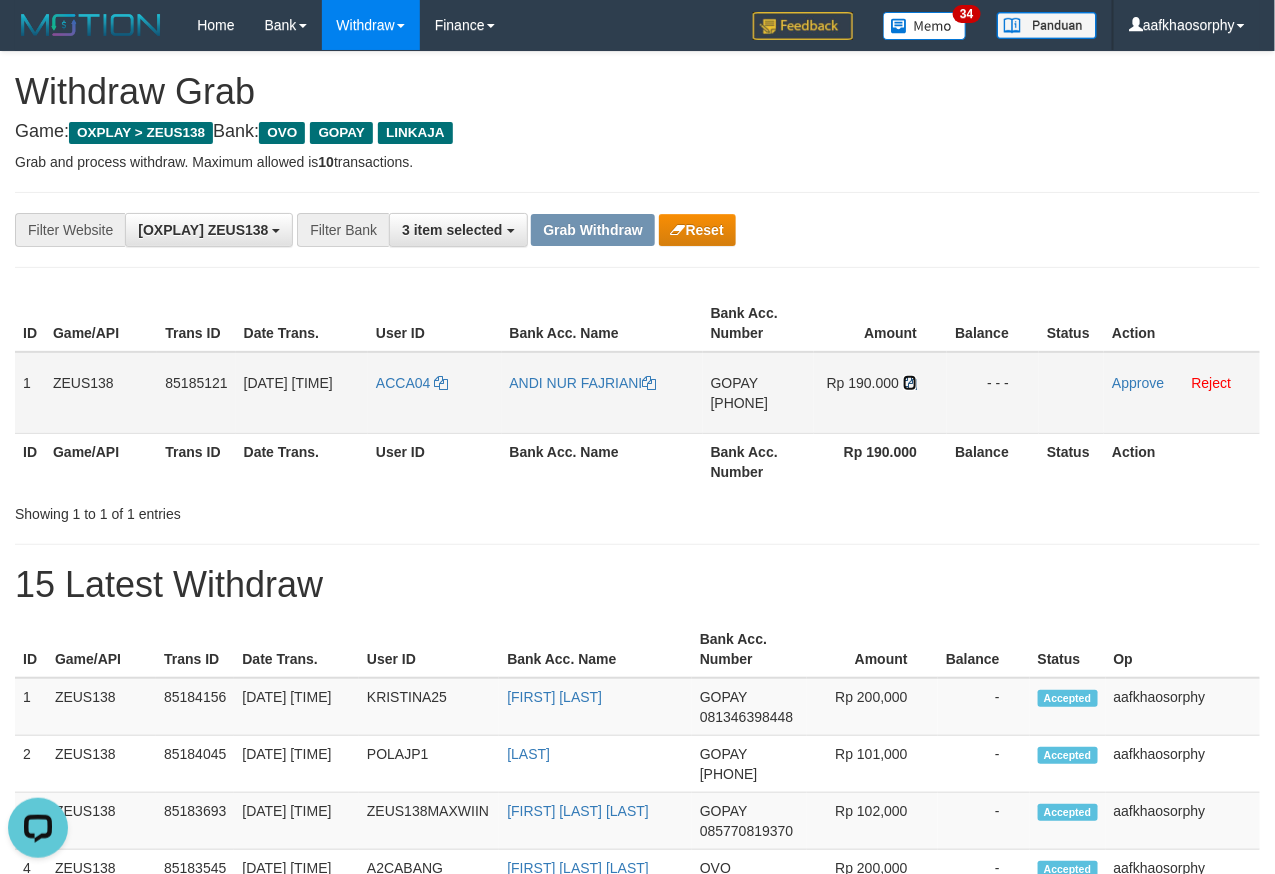 click at bounding box center (910, 383) 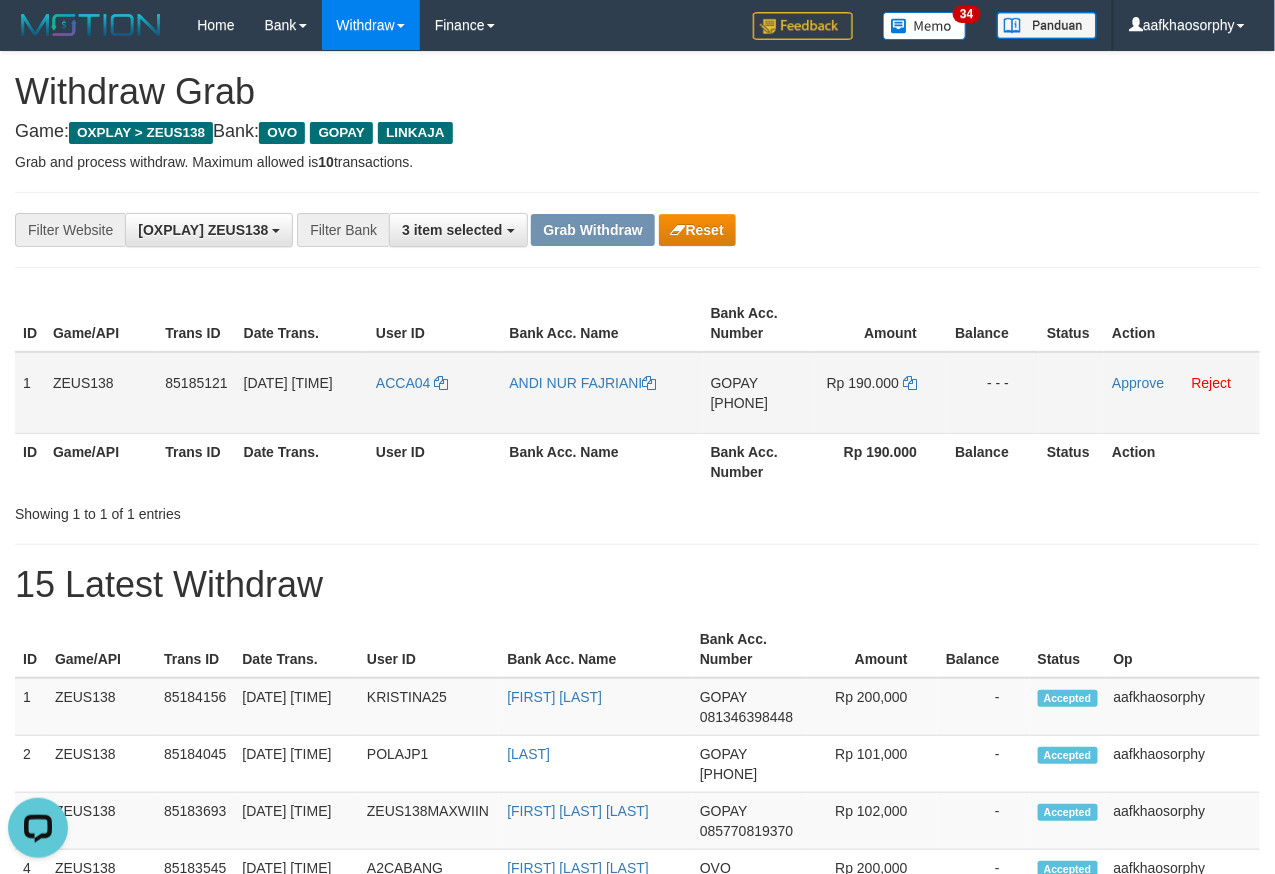 drag, startPoint x: 662, startPoint y: 403, endPoint x: 523, endPoint y: 398, distance: 139.0899 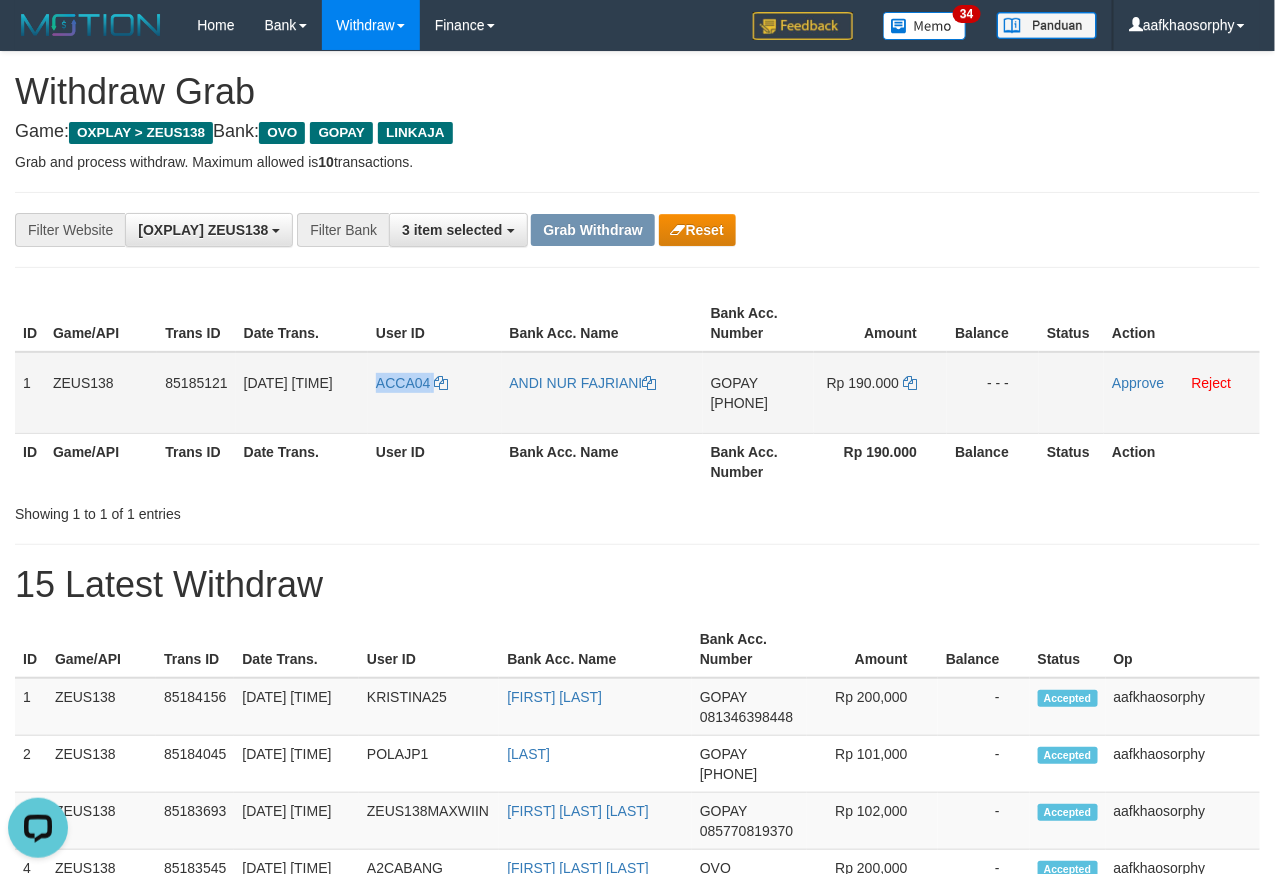 click on "ACCA04" at bounding box center [434, 393] 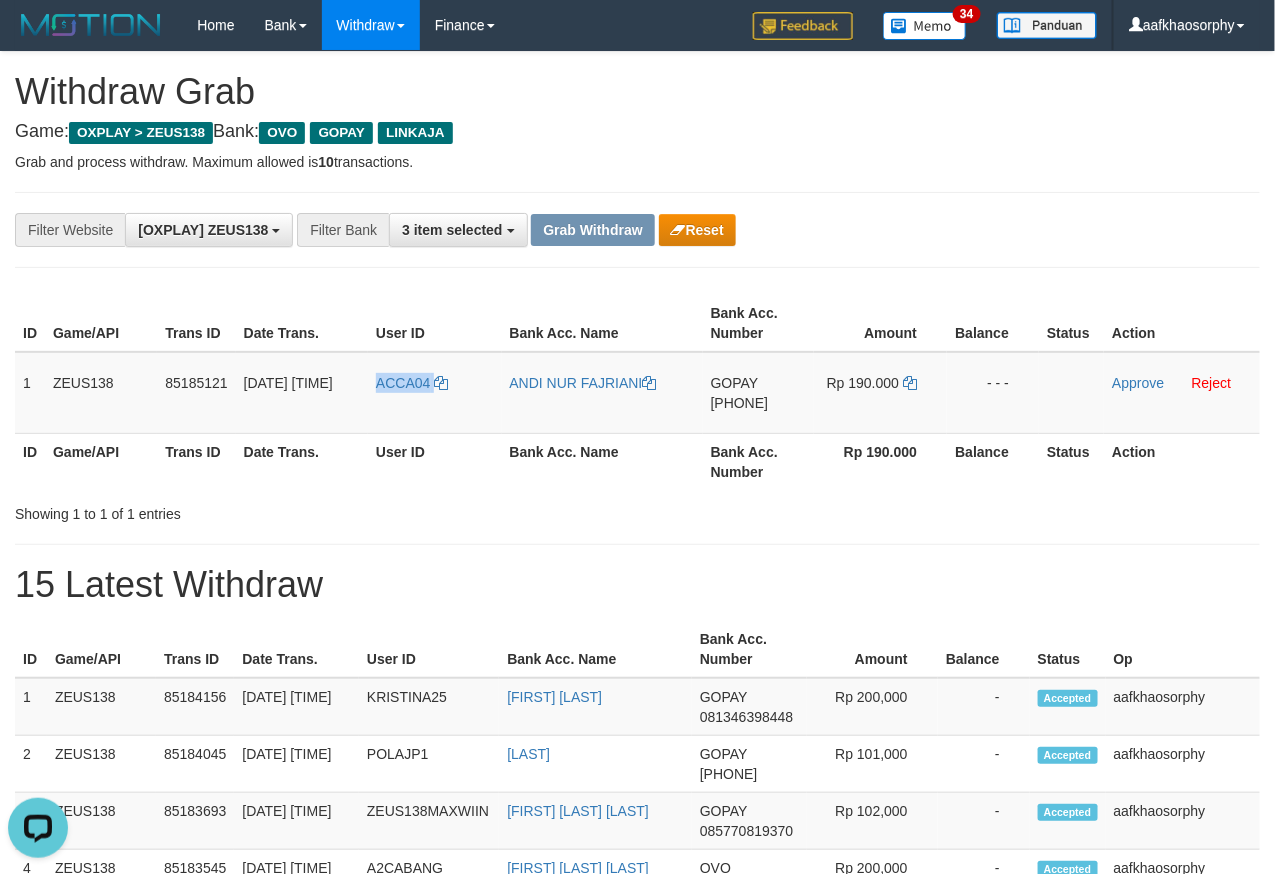copy on "ACCA04" 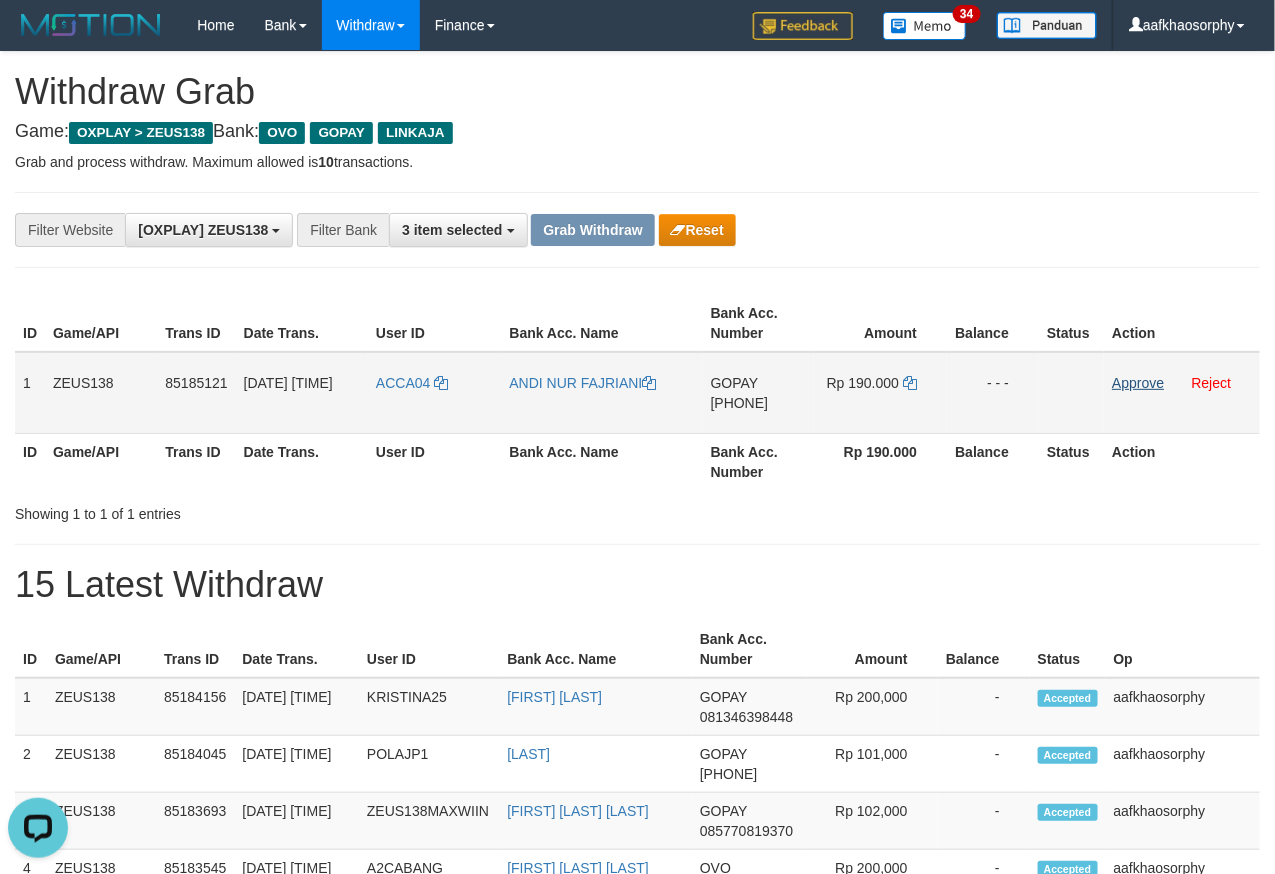 drag, startPoint x: 1133, startPoint y: 395, endPoint x: 1144, endPoint y: 388, distance: 13.038404 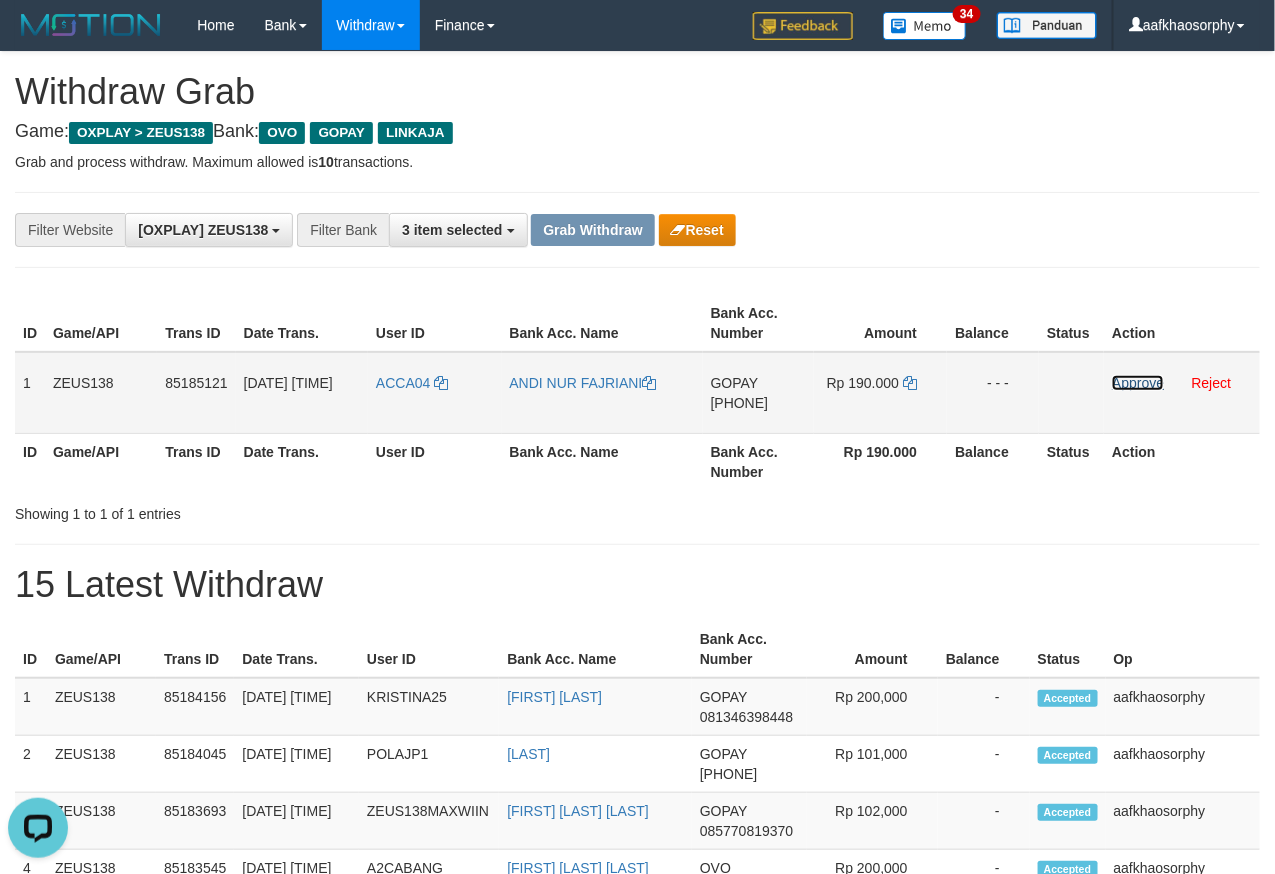 click on "Approve" at bounding box center [1138, 383] 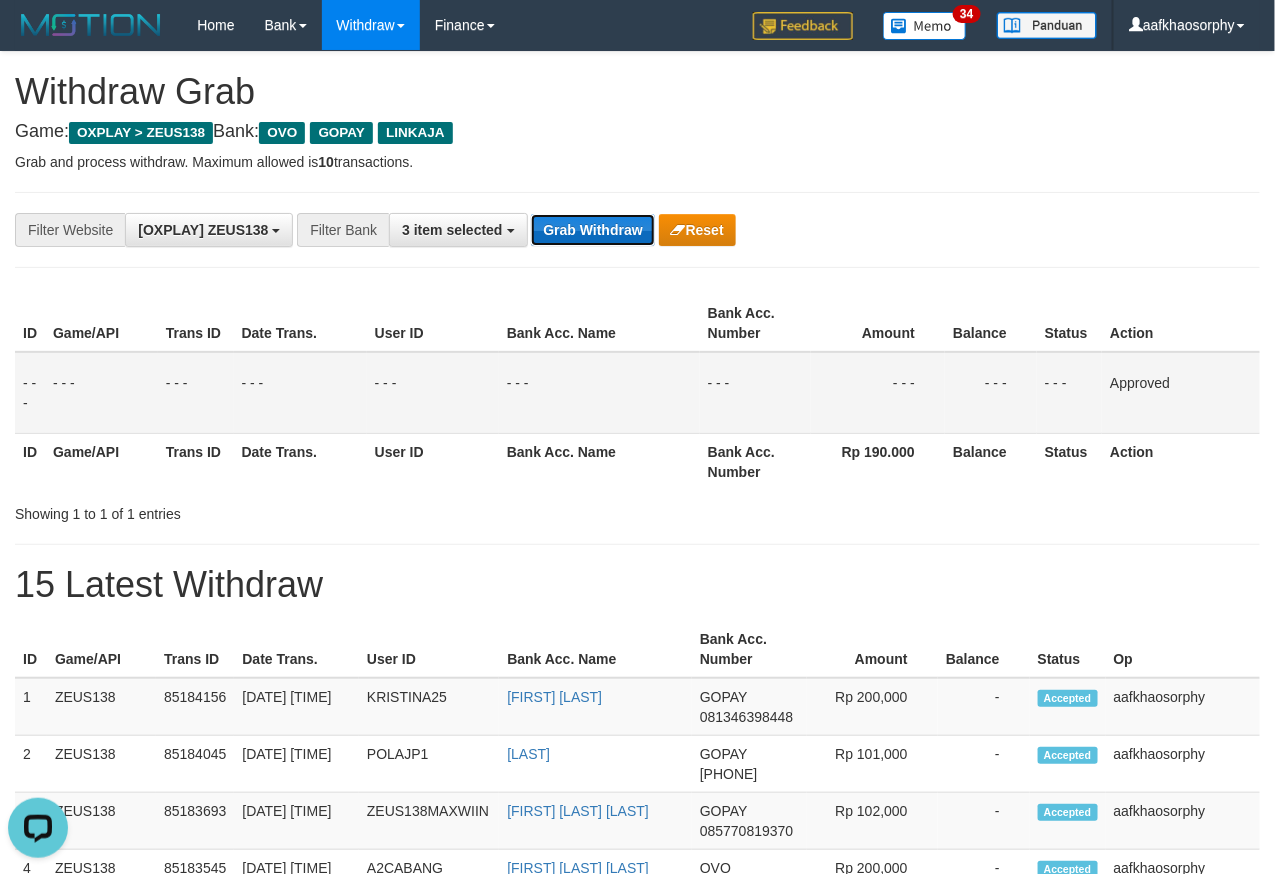 click on "Grab Withdraw" at bounding box center (592, 230) 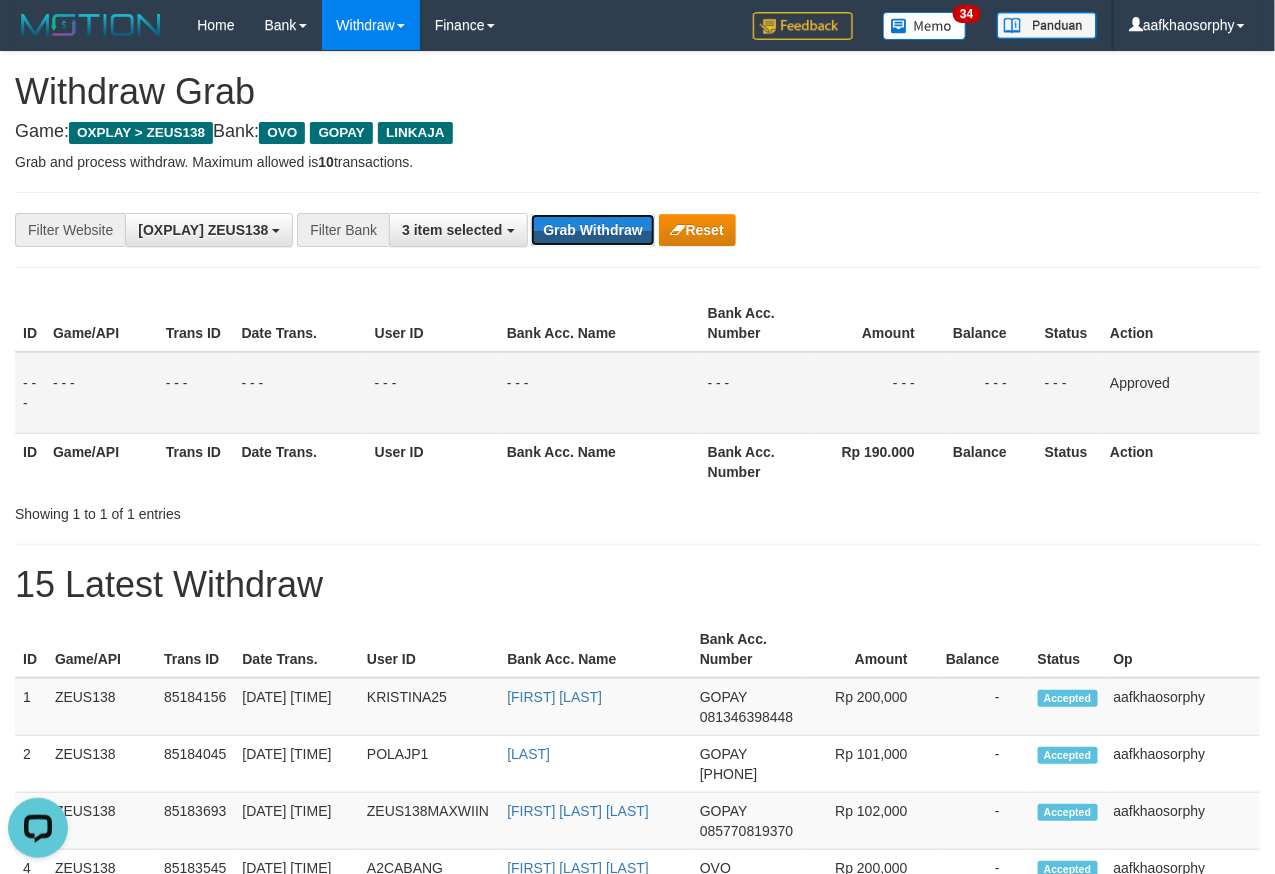 type 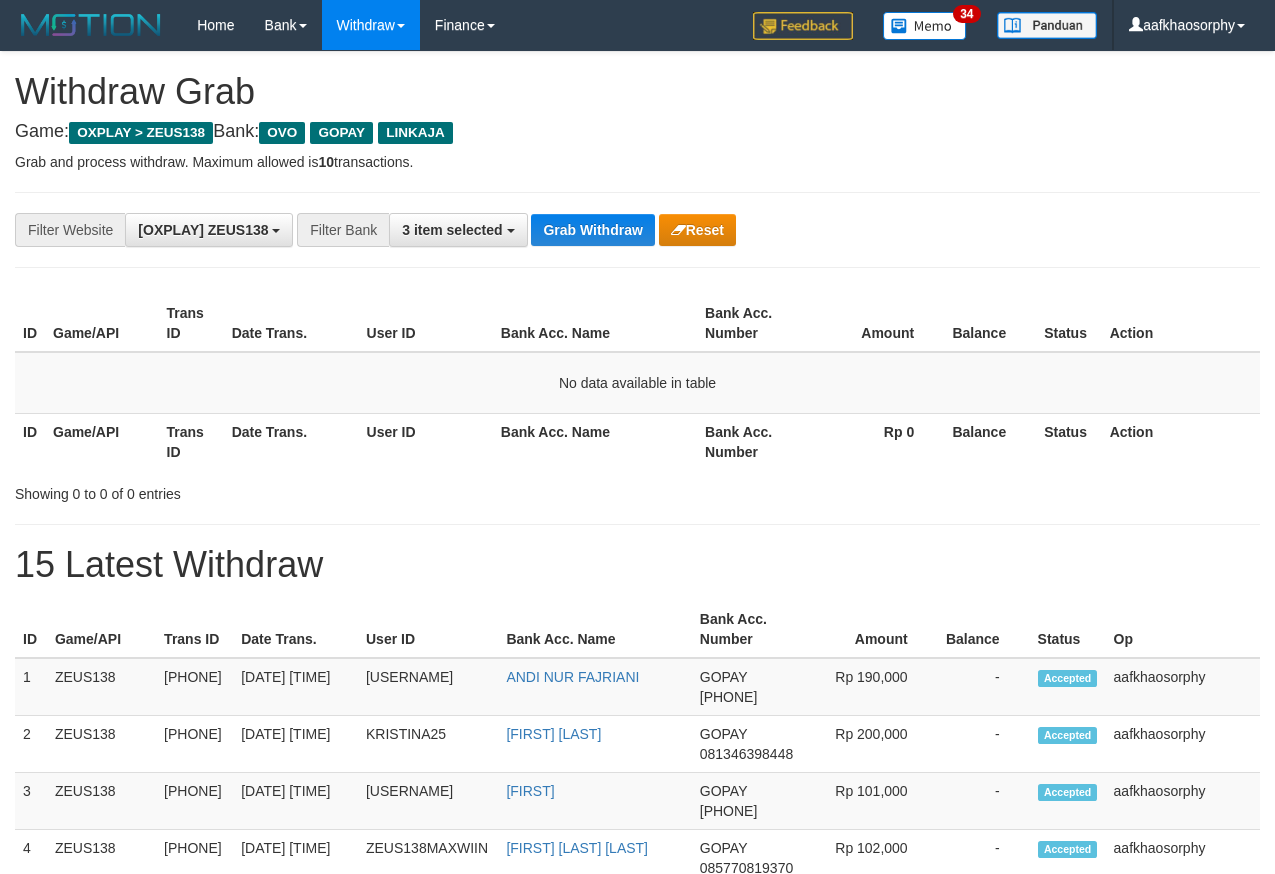 scroll, scrollTop: 0, scrollLeft: 0, axis: both 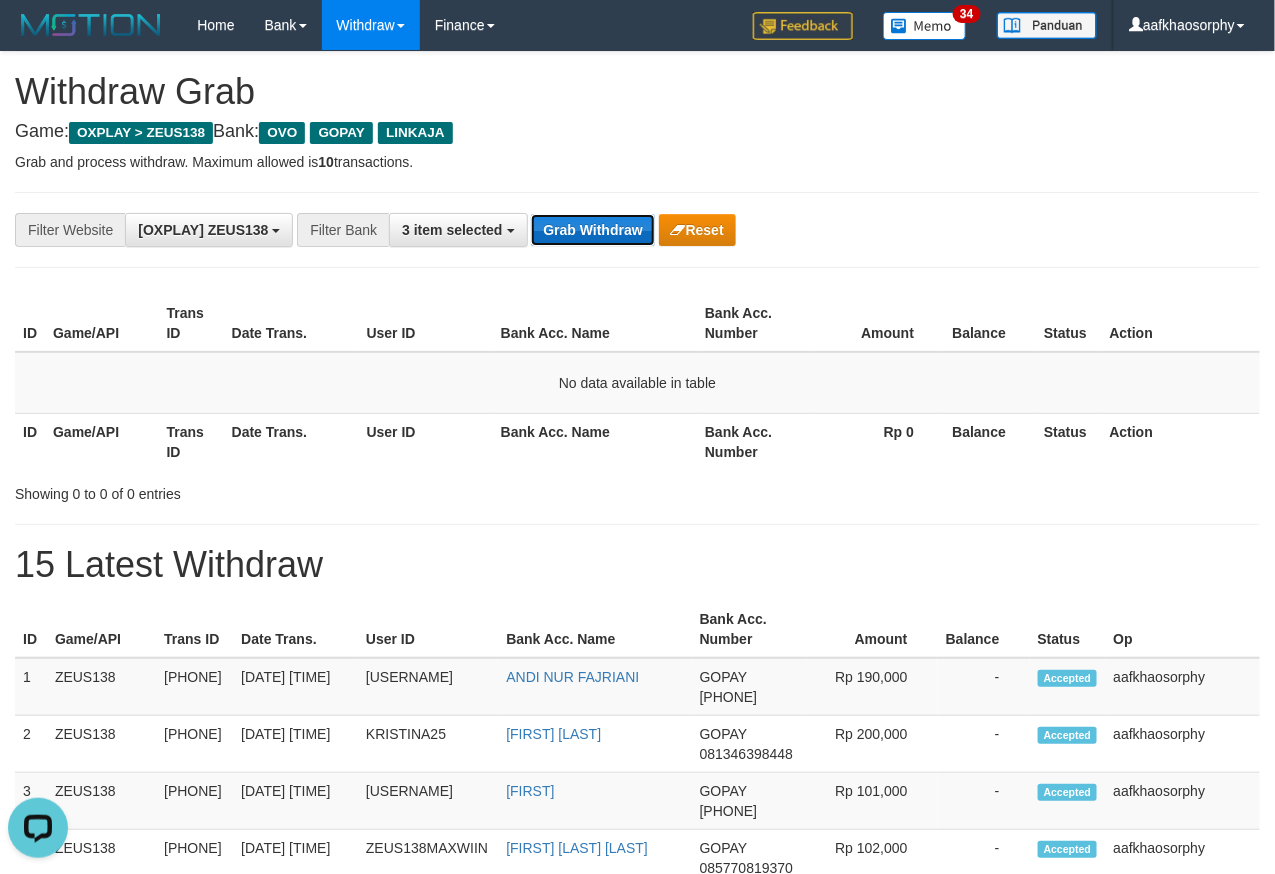 click on "Grab Withdraw" at bounding box center (592, 230) 